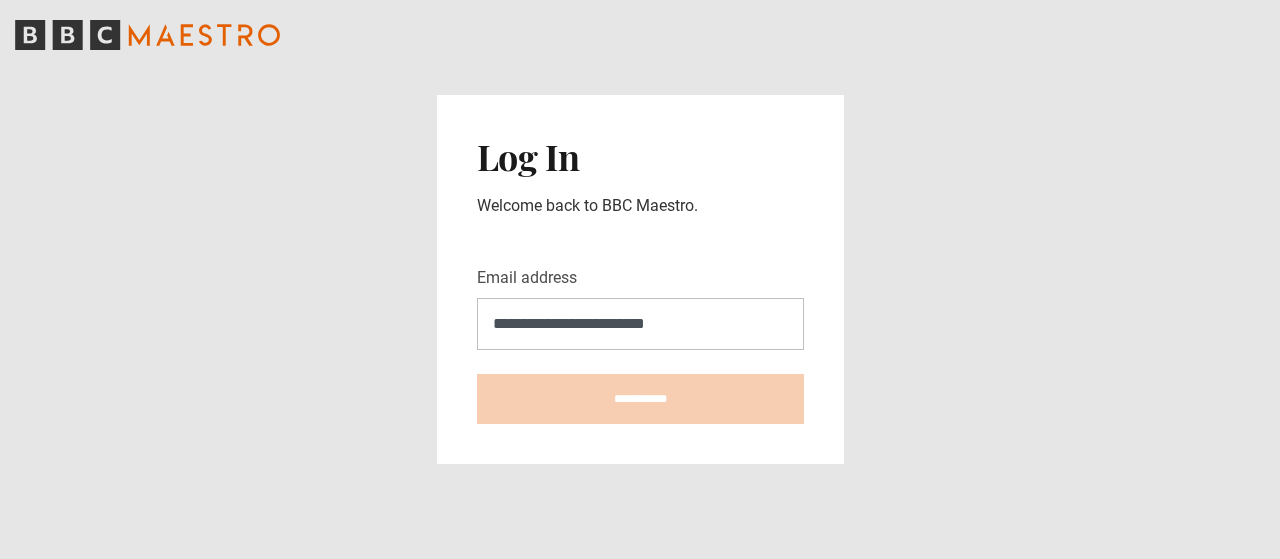 scroll, scrollTop: 0, scrollLeft: 0, axis: both 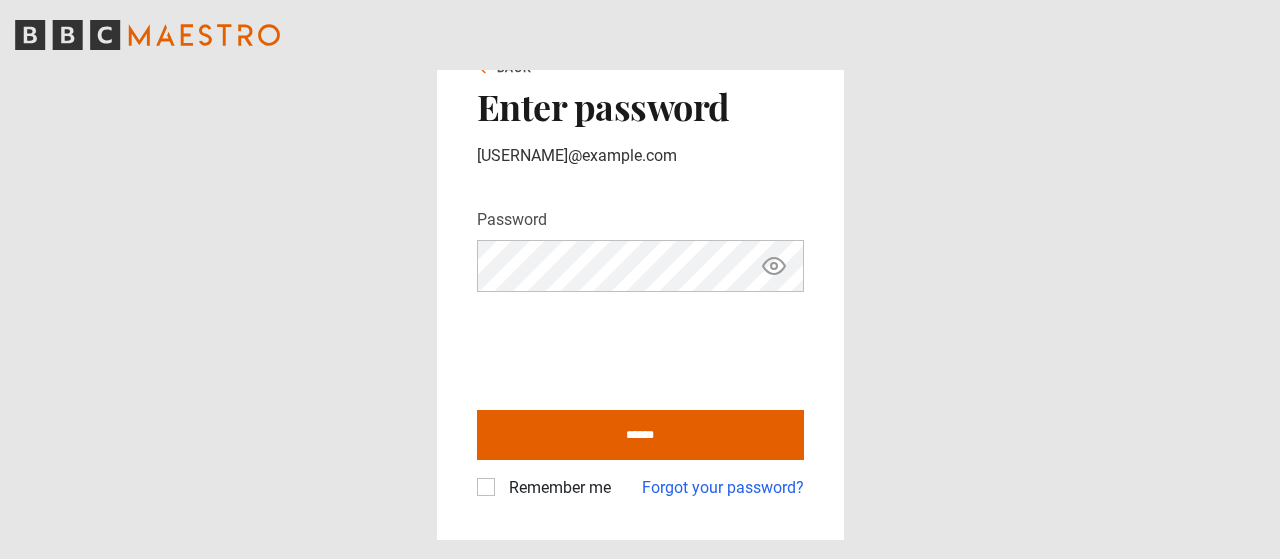 click on "******" at bounding box center (640, 435) 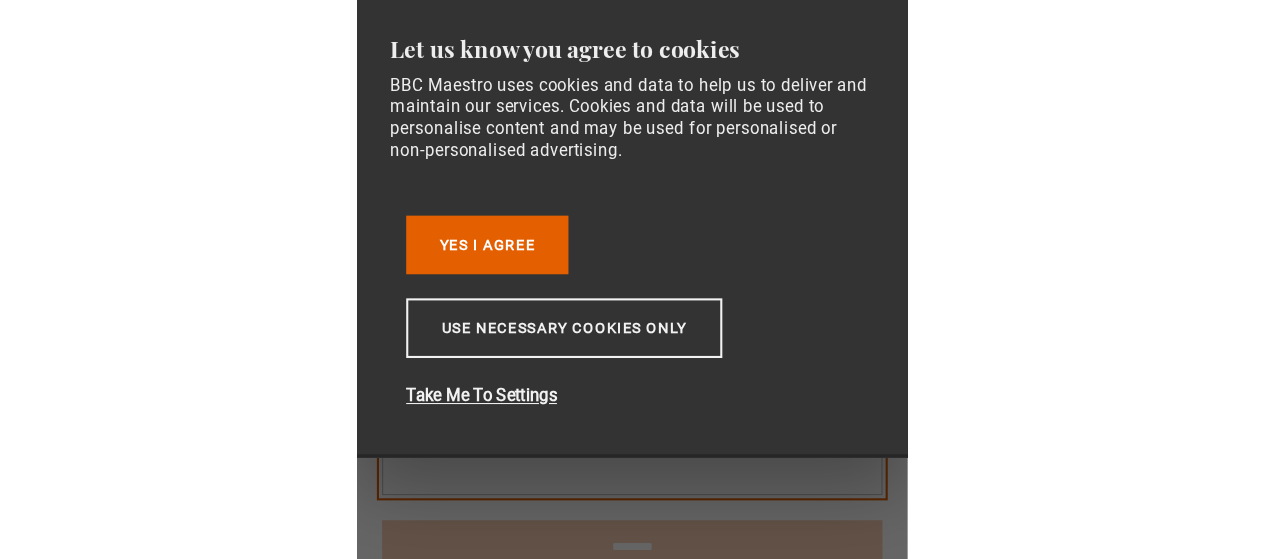 scroll, scrollTop: 0, scrollLeft: 0, axis: both 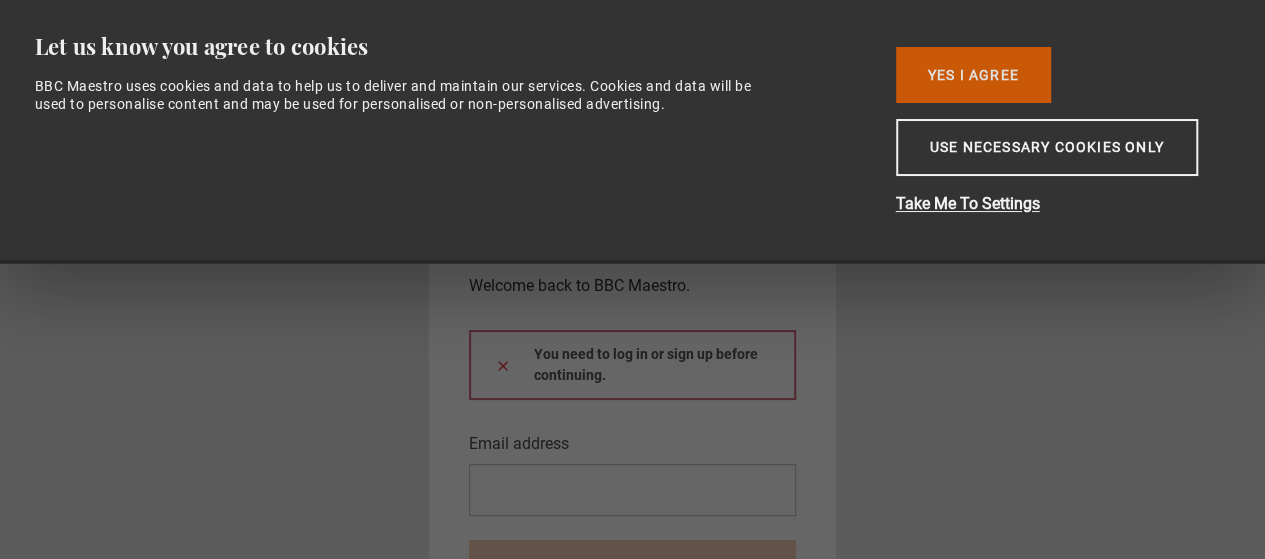 click on "Yes I Agree" at bounding box center (973, 75) 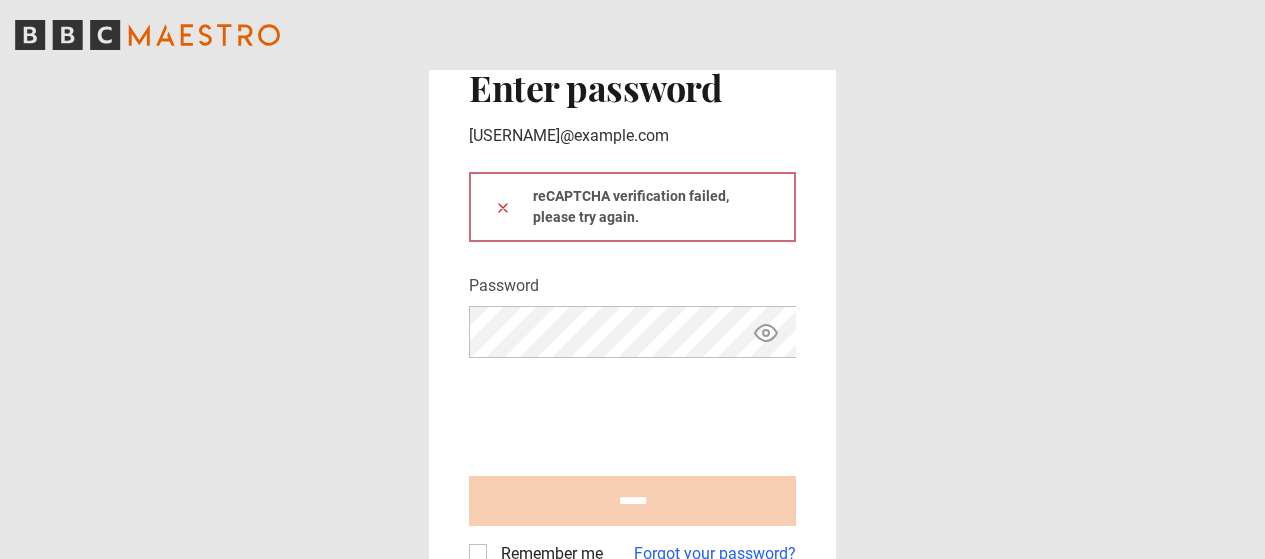 scroll, scrollTop: 0, scrollLeft: 0, axis: both 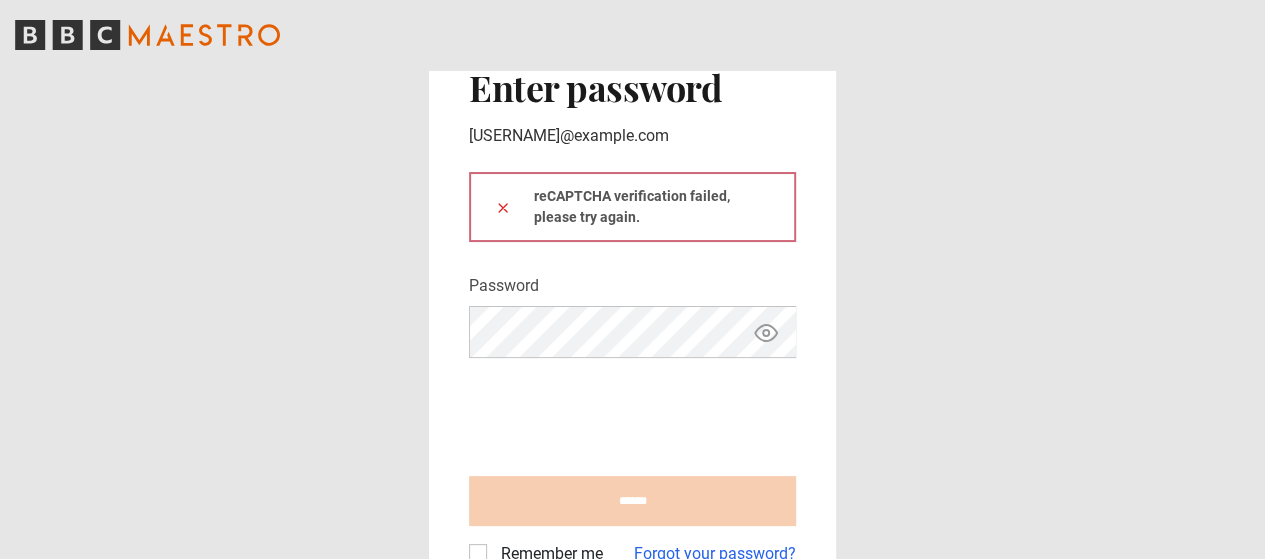 click 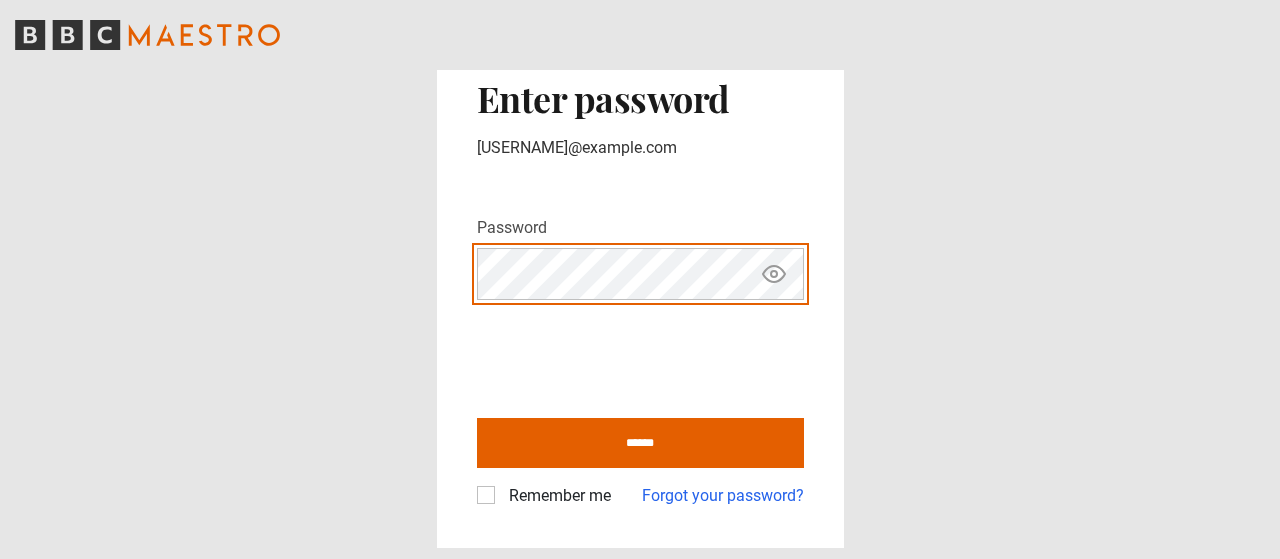 click on "******" at bounding box center (640, 443) 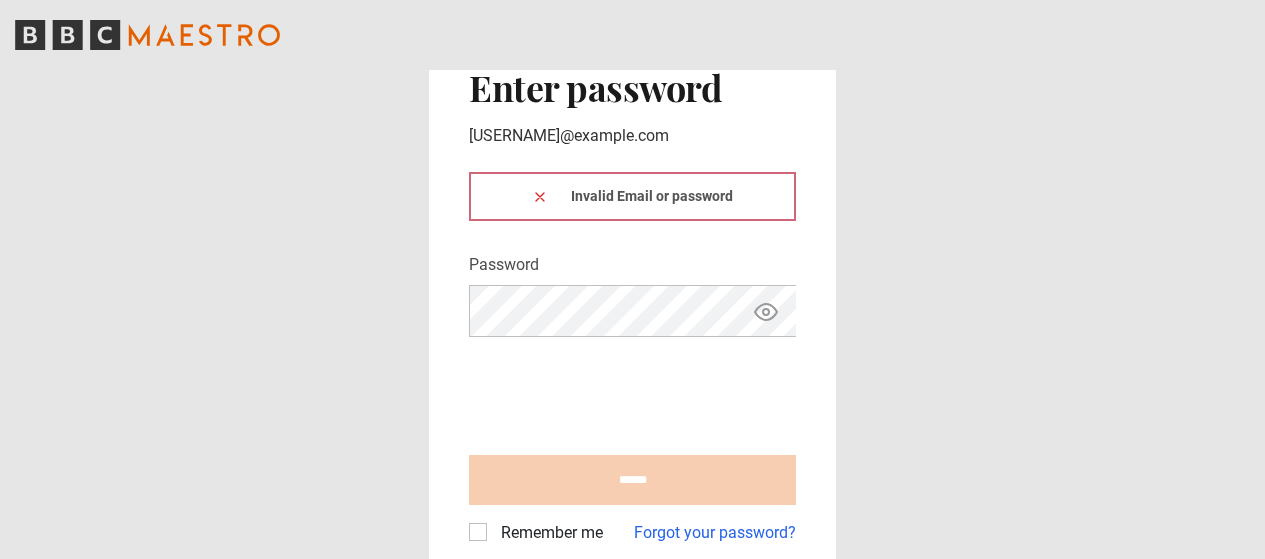 scroll, scrollTop: 0, scrollLeft: 0, axis: both 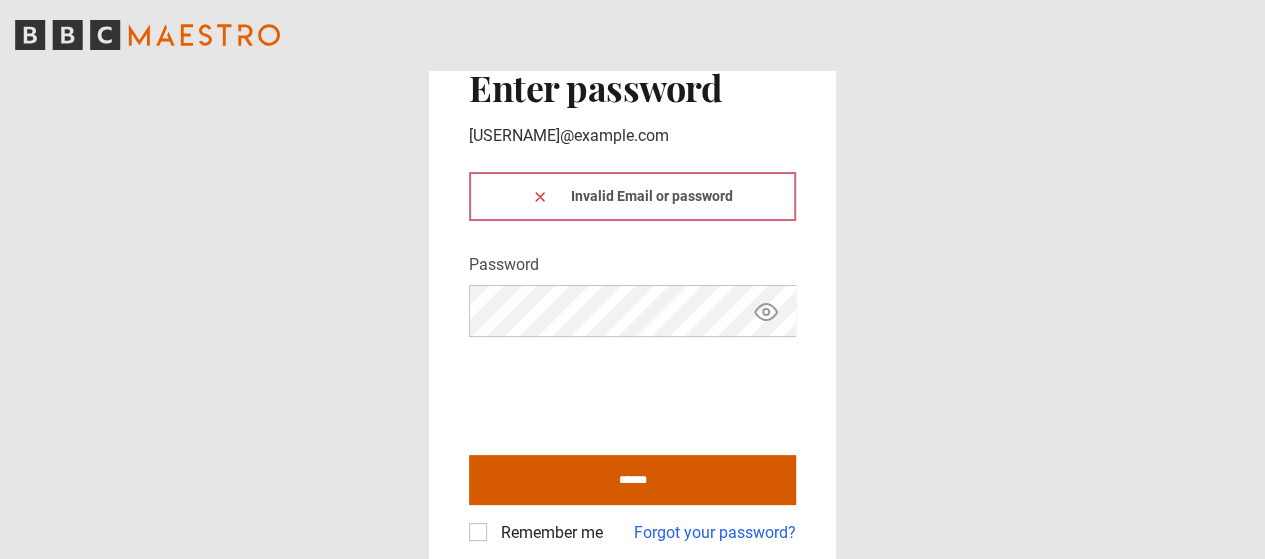 click on "******" at bounding box center (632, 480) 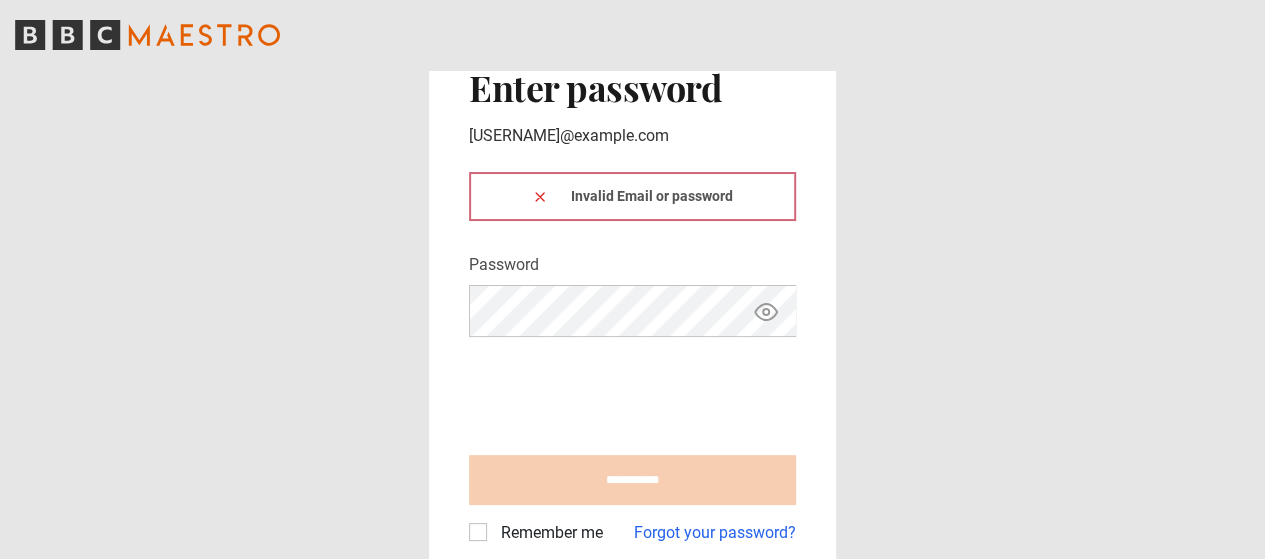 type on "**********" 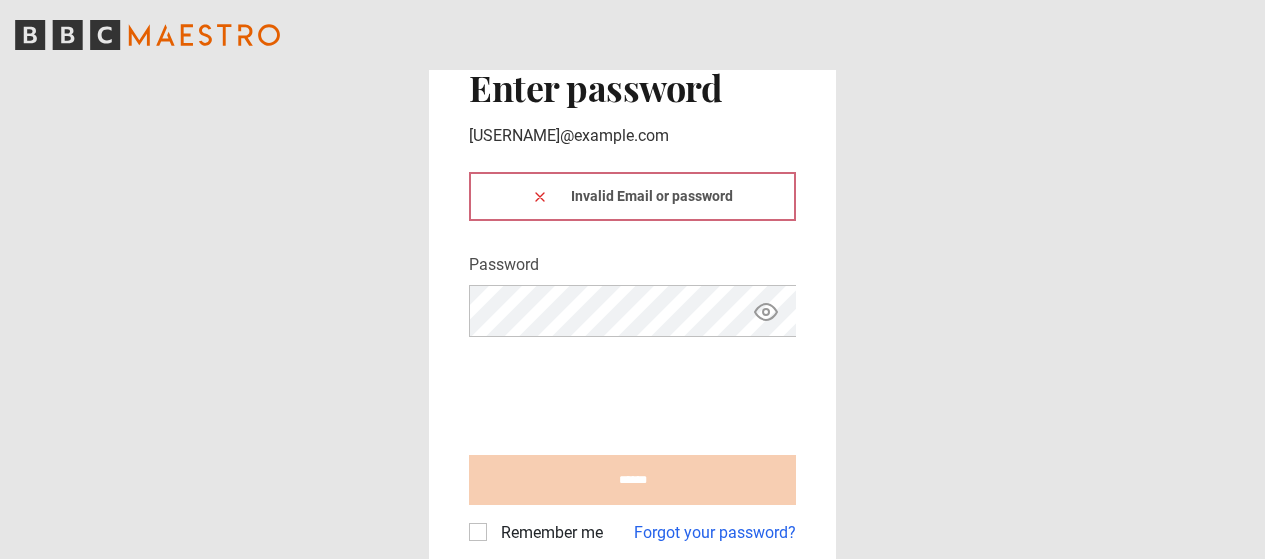 scroll, scrollTop: 0, scrollLeft: 0, axis: both 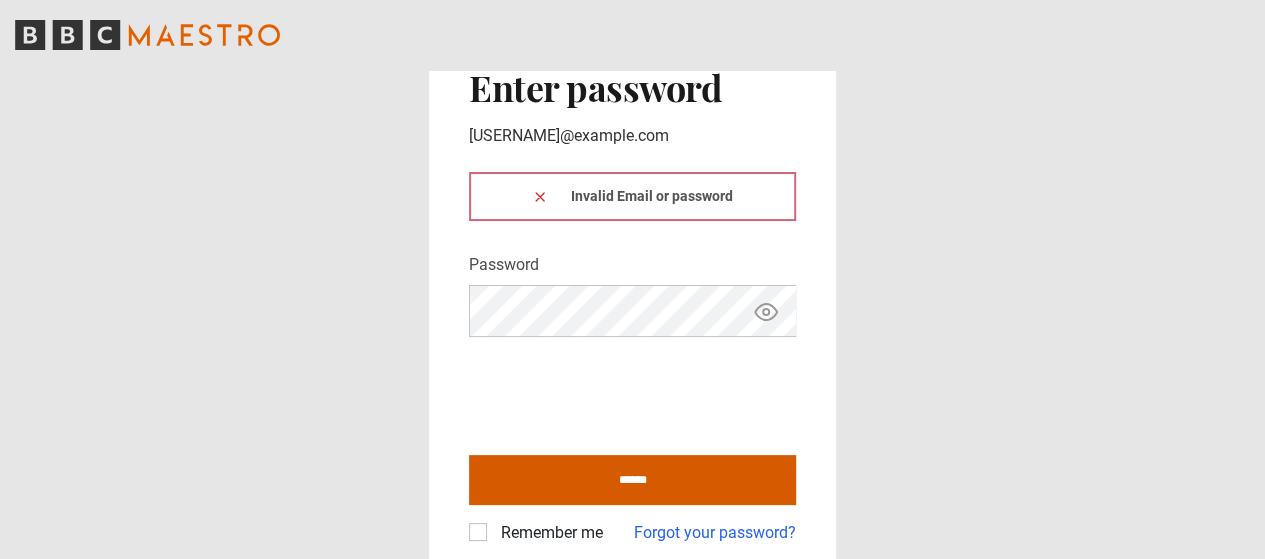 click on "******" at bounding box center (632, 480) 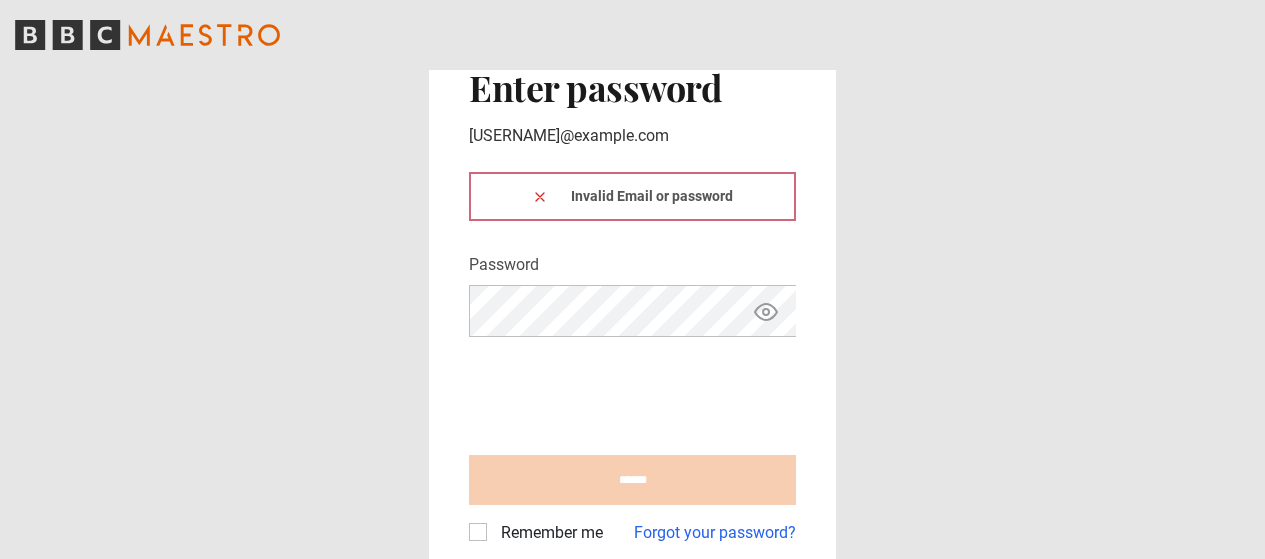 scroll, scrollTop: 0, scrollLeft: 0, axis: both 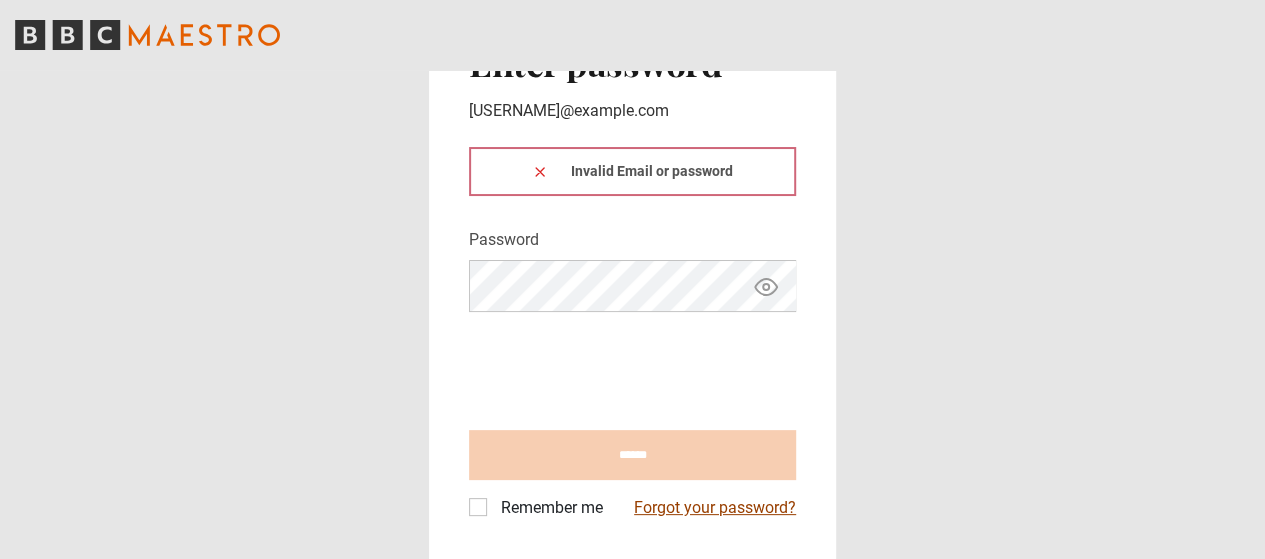 click on "Forgot your password?" at bounding box center (715, 508) 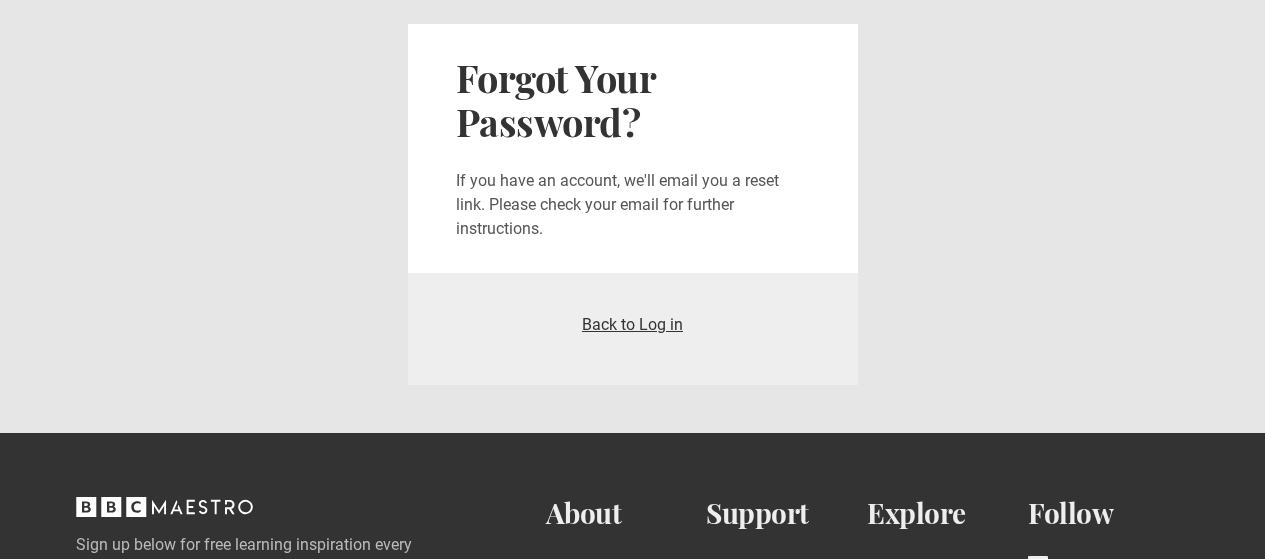 scroll, scrollTop: 0, scrollLeft: 0, axis: both 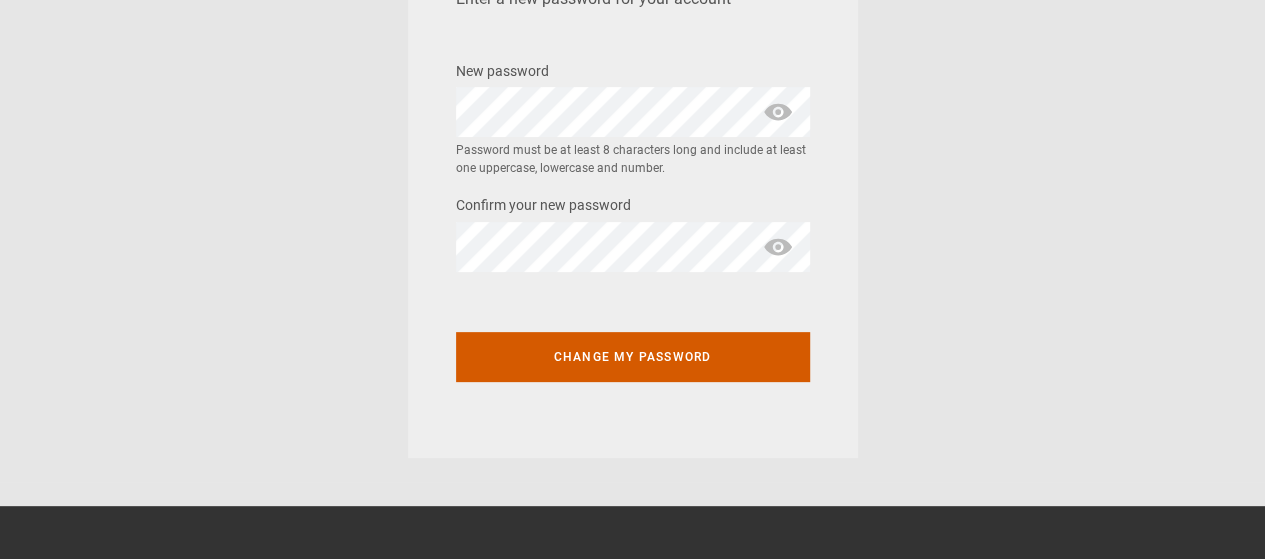 click on "Change my password" at bounding box center [633, 357] 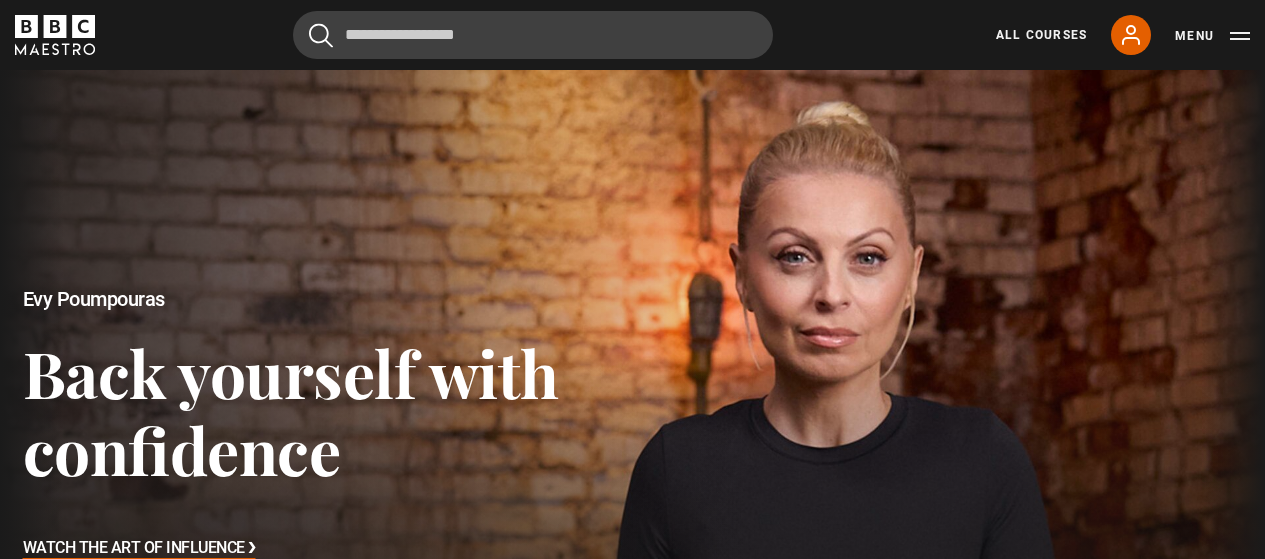 scroll, scrollTop: 0, scrollLeft: 0, axis: both 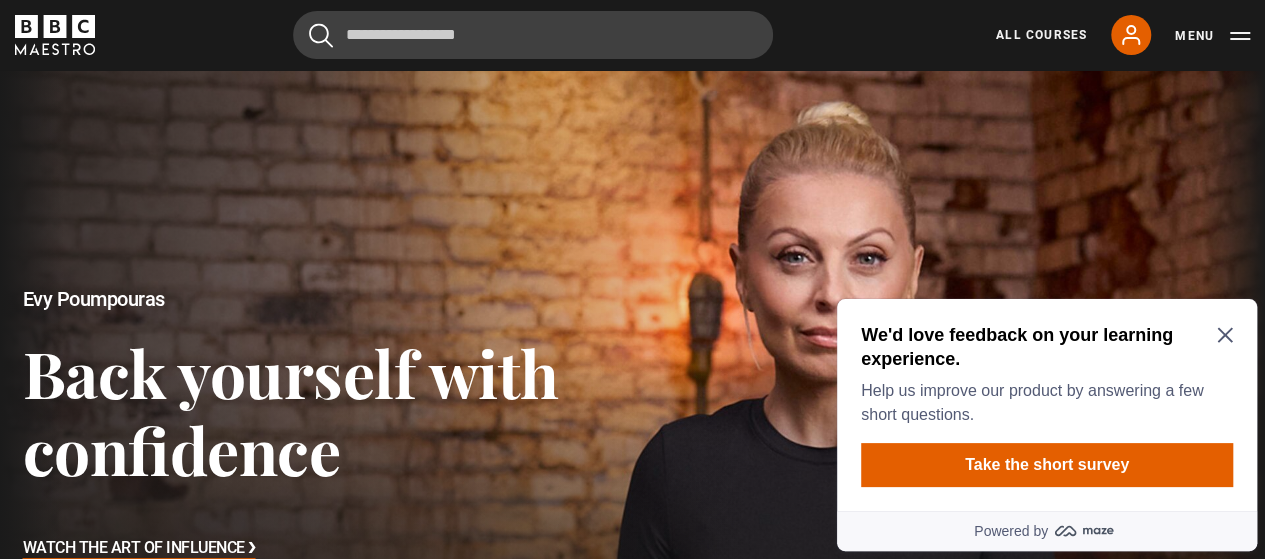 click 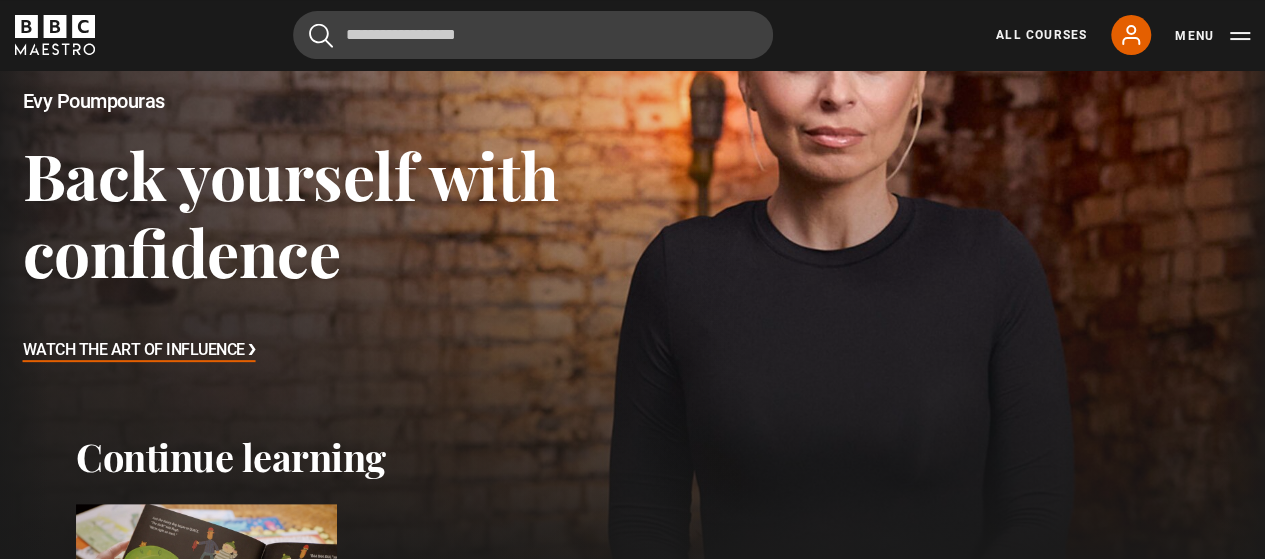 scroll, scrollTop: 587, scrollLeft: 0, axis: vertical 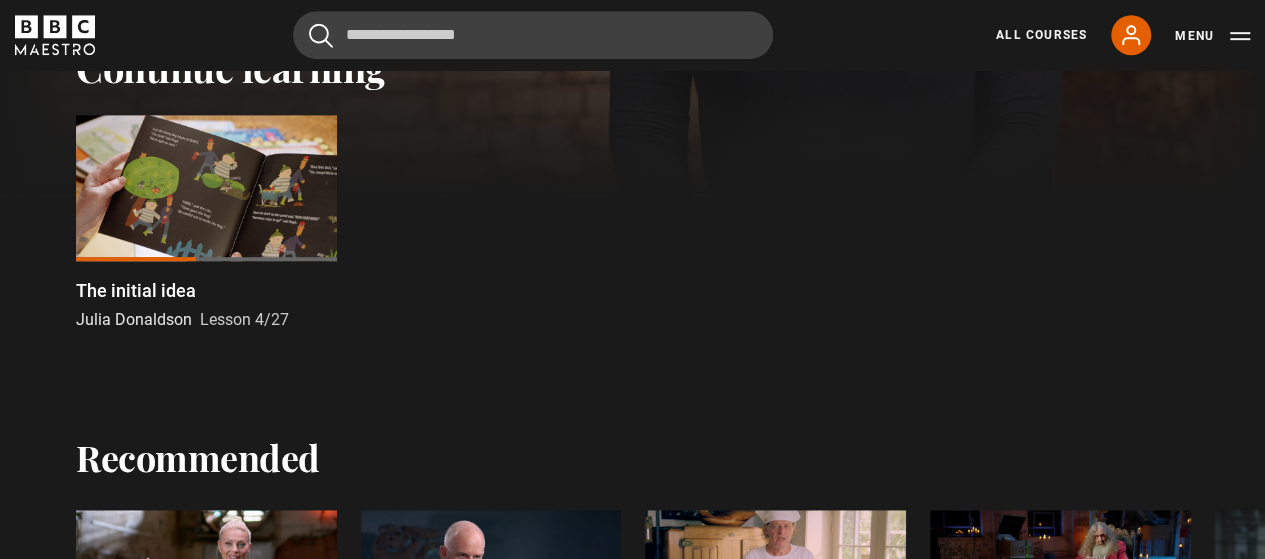 click at bounding box center (206, 188) 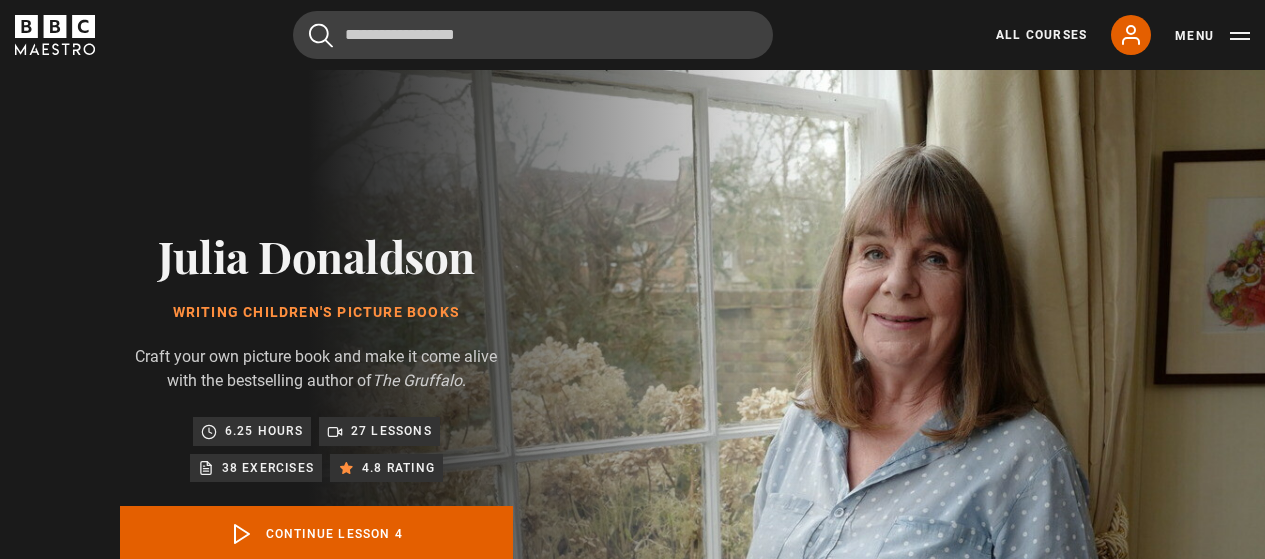 scroll, scrollTop: 803, scrollLeft: 0, axis: vertical 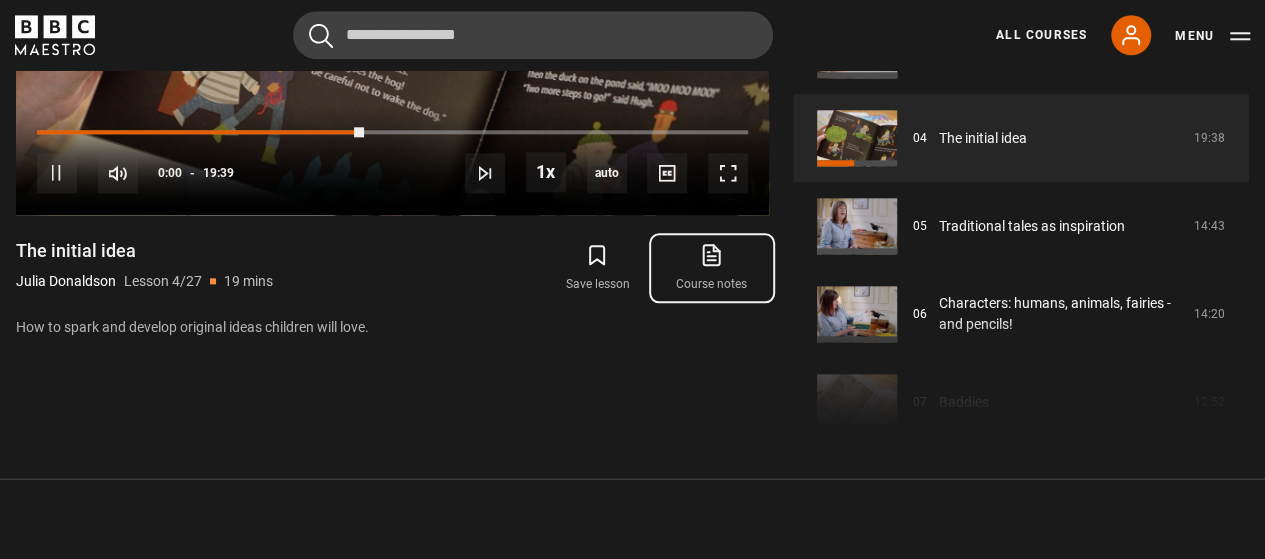 click 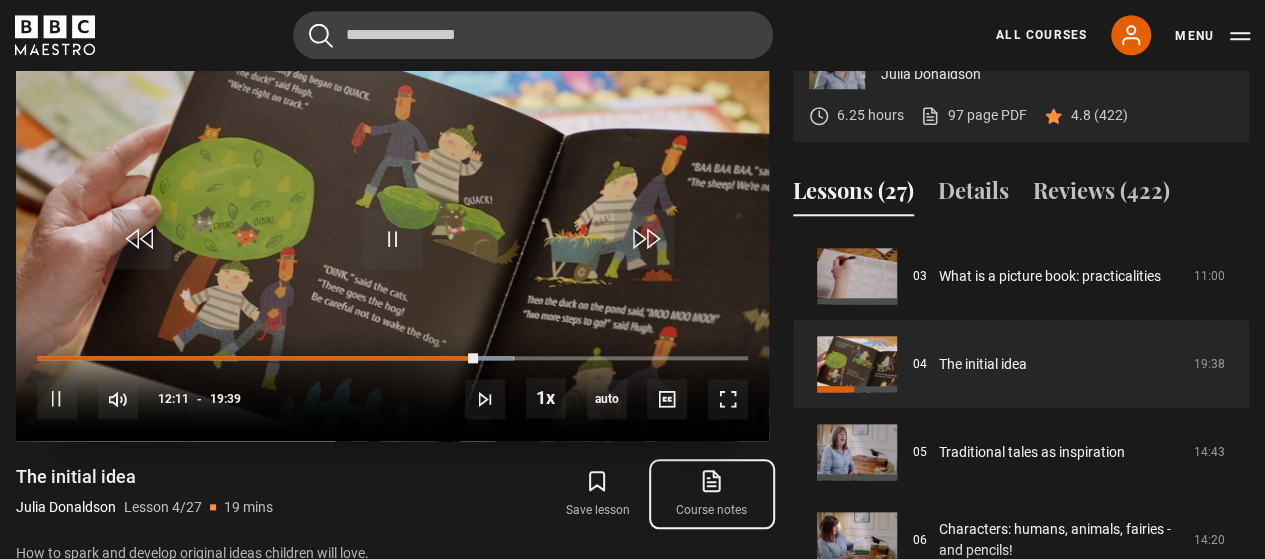 scroll, scrollTop: 868, scrollLeft: 0, axis: vertical 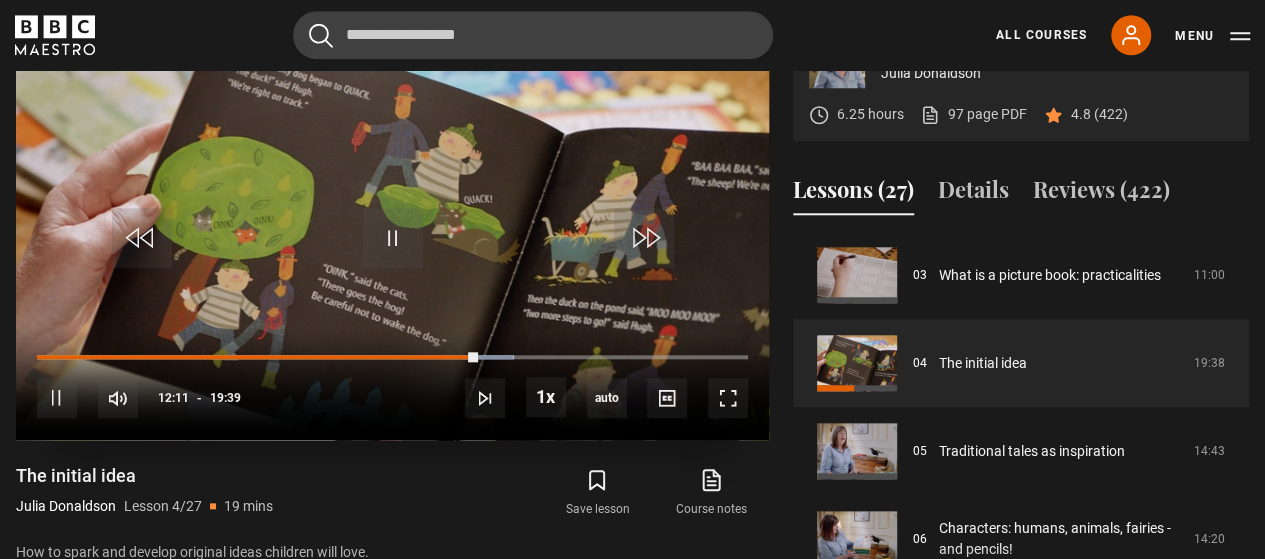 click on "10s Skip Back 10 seconds Pause 10s Skip Forward 10 seconds Loaded :  67.01% 12:11 Pause Mute Current Time  12:11 - Duration  19:39
[FIRST] [LAST]
Lesson 4
The initial idea
1x Playback Rate 2x 1.5x 1x , selected 0.5x auto Quality 360p 720p 1080p 2160p Auto , selected Captions captions off , selected English  Captions" at bounding box center [392, 384] 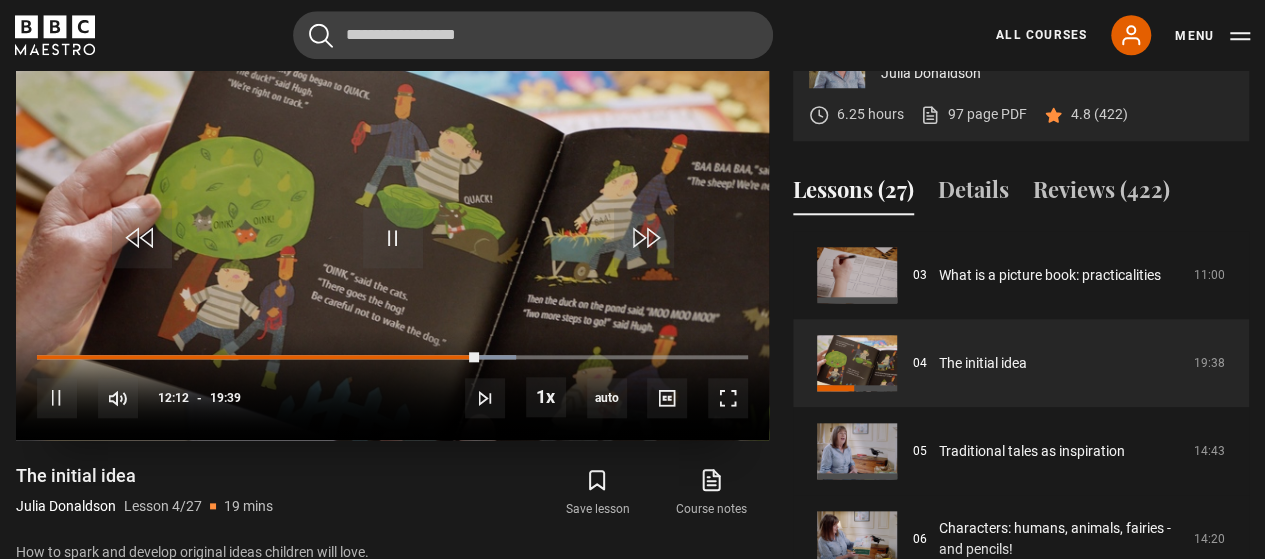 click on "10s Skip Back 10 seconds Pause 10s Skip Forward 10 seconds Loaded :  67.43% 12:12 Pause Mute Current Time  12:12 - Duration  19:39
[FIRST] [LAST]
Lesson 4
The initial idea
1x Playback Rate 2x 1.5x 1x , selected 0.5x auto Quality 360p 720p 1080p 2160p Auto , selected Captions captions off , selected English  Captions" at bounding box center [392, 384] 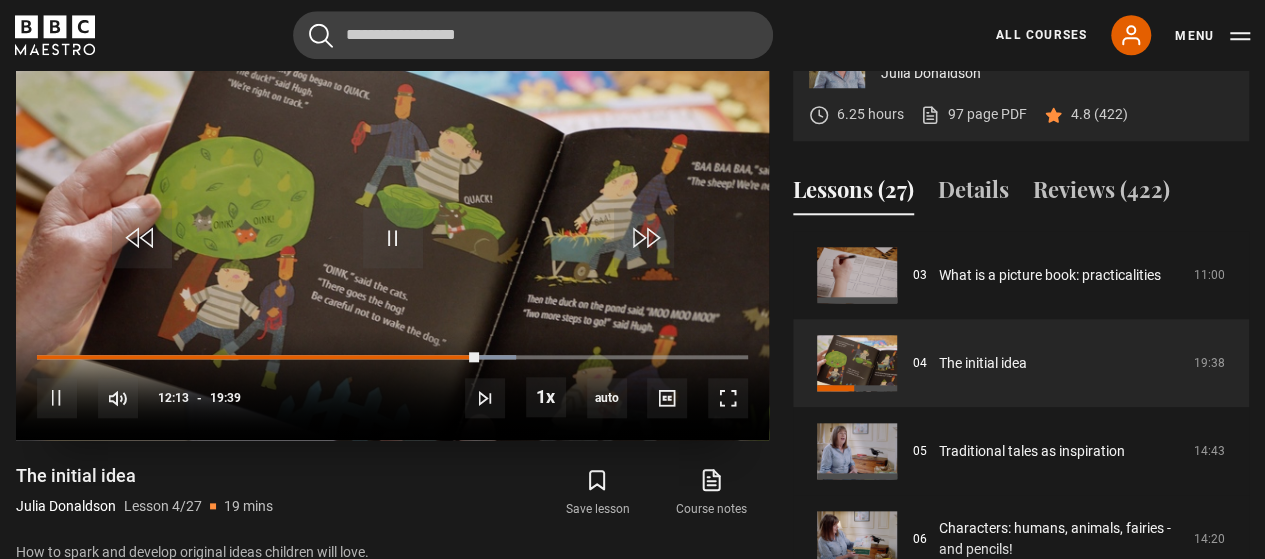 click on "10s Skip Back 10 seconds Pause 10s Skip Forward 10 seconds Loaded :  67.43% 12:13 Pause Mute Current Time  12:13 - Duration  19:39
[FIRST] [LAST]
Lesson 4
The initial idea
1x Playback Rate 2x 1.5x 1x , selected 0.5x auto Quality 360p 720p 1080p 2160p Auto , selected Captions captions off , selected English  Captions" at bounding box center (392, 384) 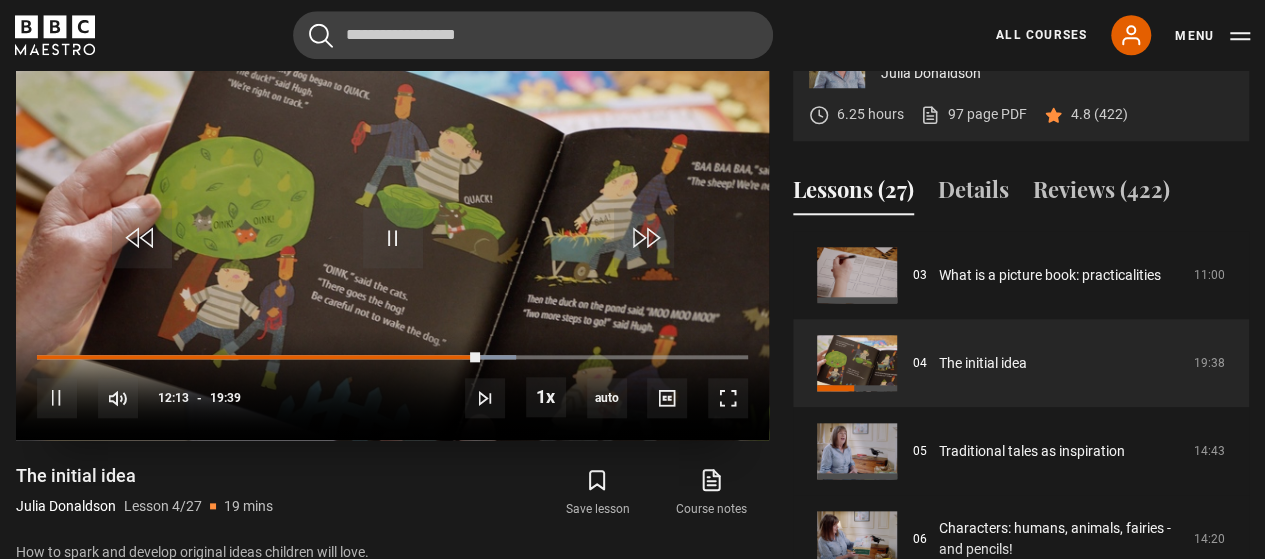 click on "10s Skip Back 10 seconds Pause 10s Skip Forward 10 seconds Loaded :  67.43% 11:14 12:13 Pause Mute Current Time  12:13 - Duration  19:39
[FIRST] [LAST]
Lesson 4
The initial idea
1x Playback Rate 2x 1.5x 1x , selected 0.5x auto Quality 360p 720p 1080p 2160p Auto , selected Captions captions off , selected English  Captions" at bounding box center [392, 384] 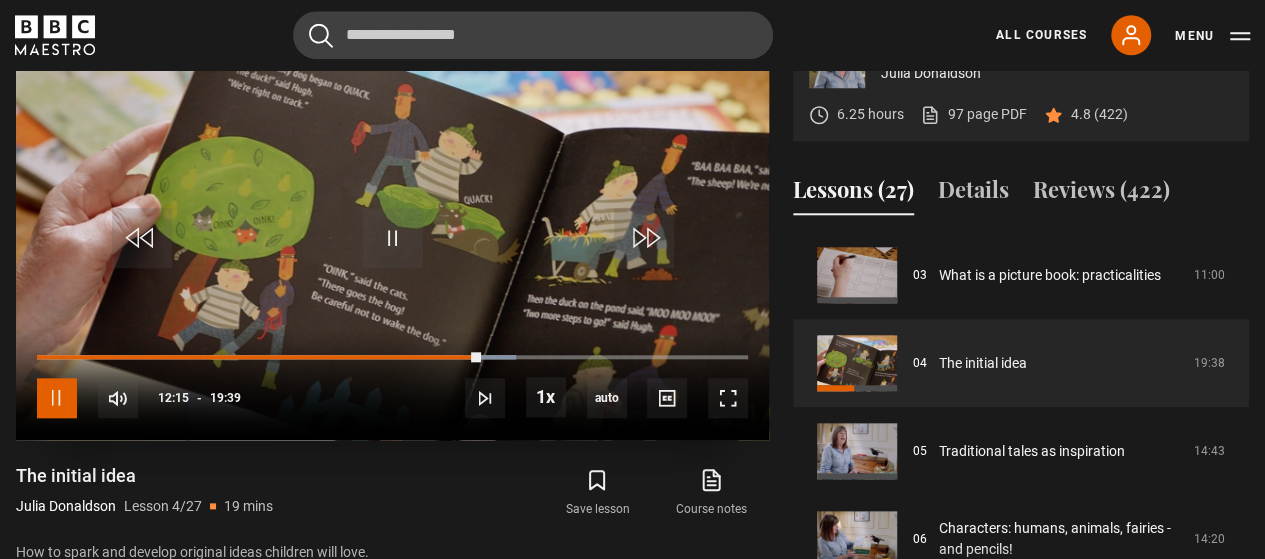 click at bounding box center (57, 398) 